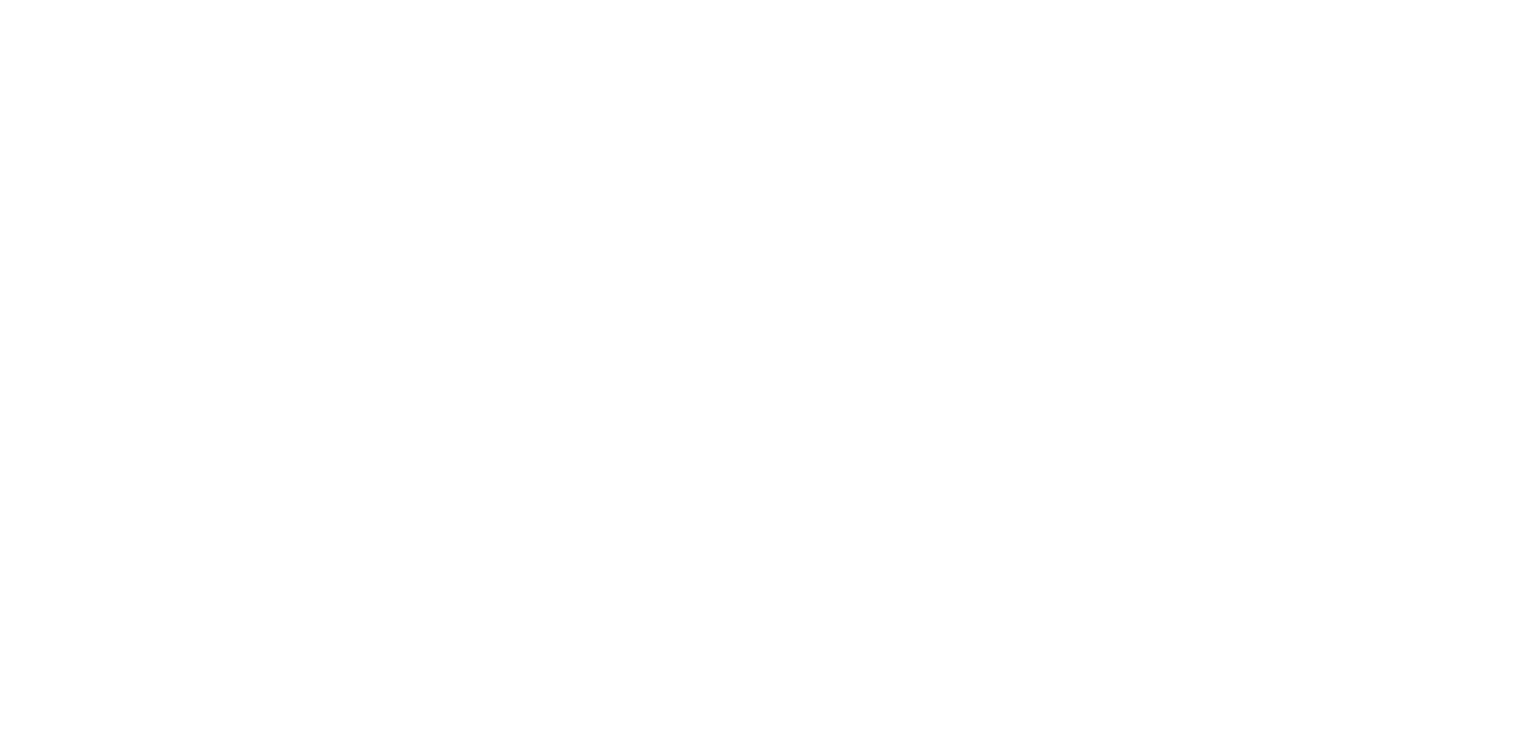 scroll, scrollTop: 0, scrollLeft: 0, axis: both 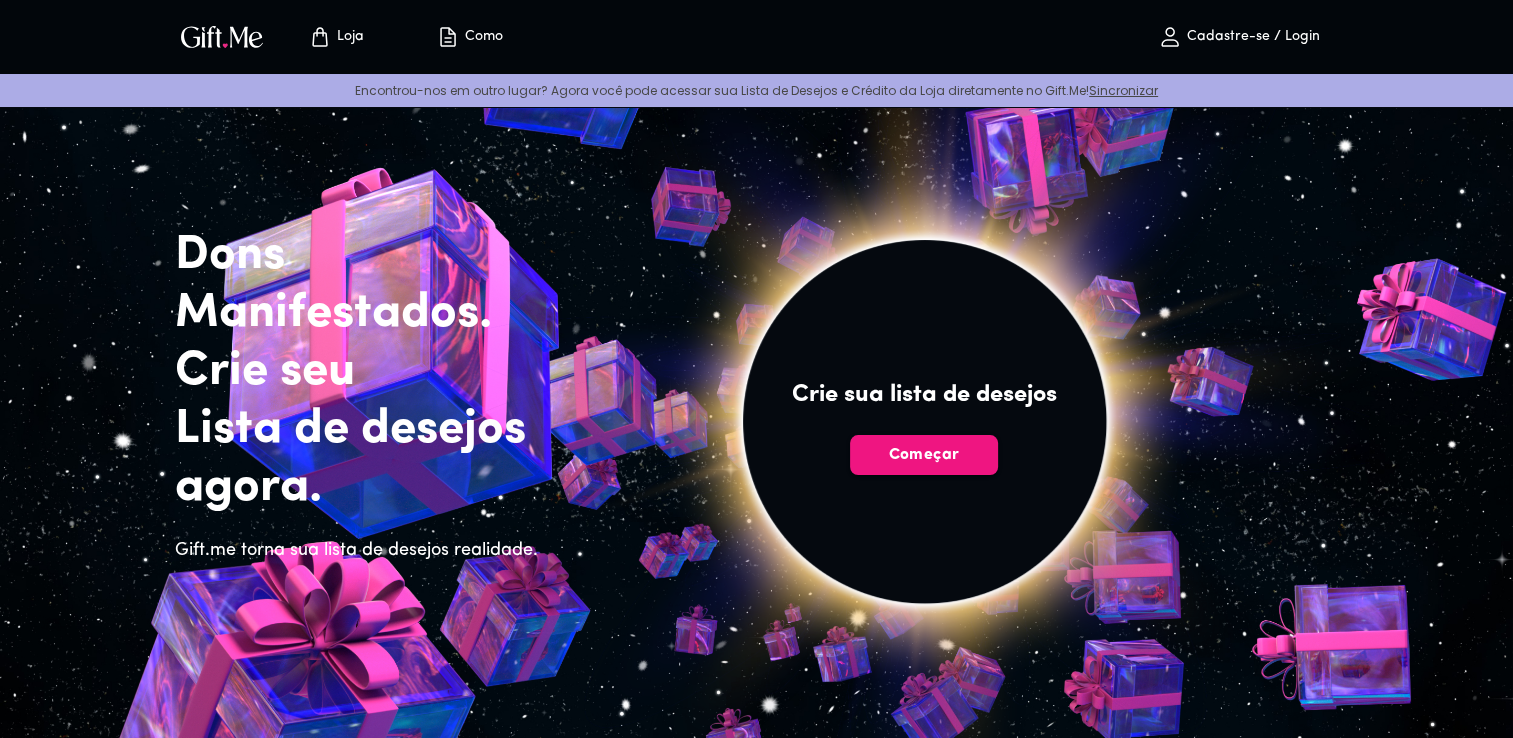 click on "Cadastre-se / Login" at bounding box center (1251, 37) 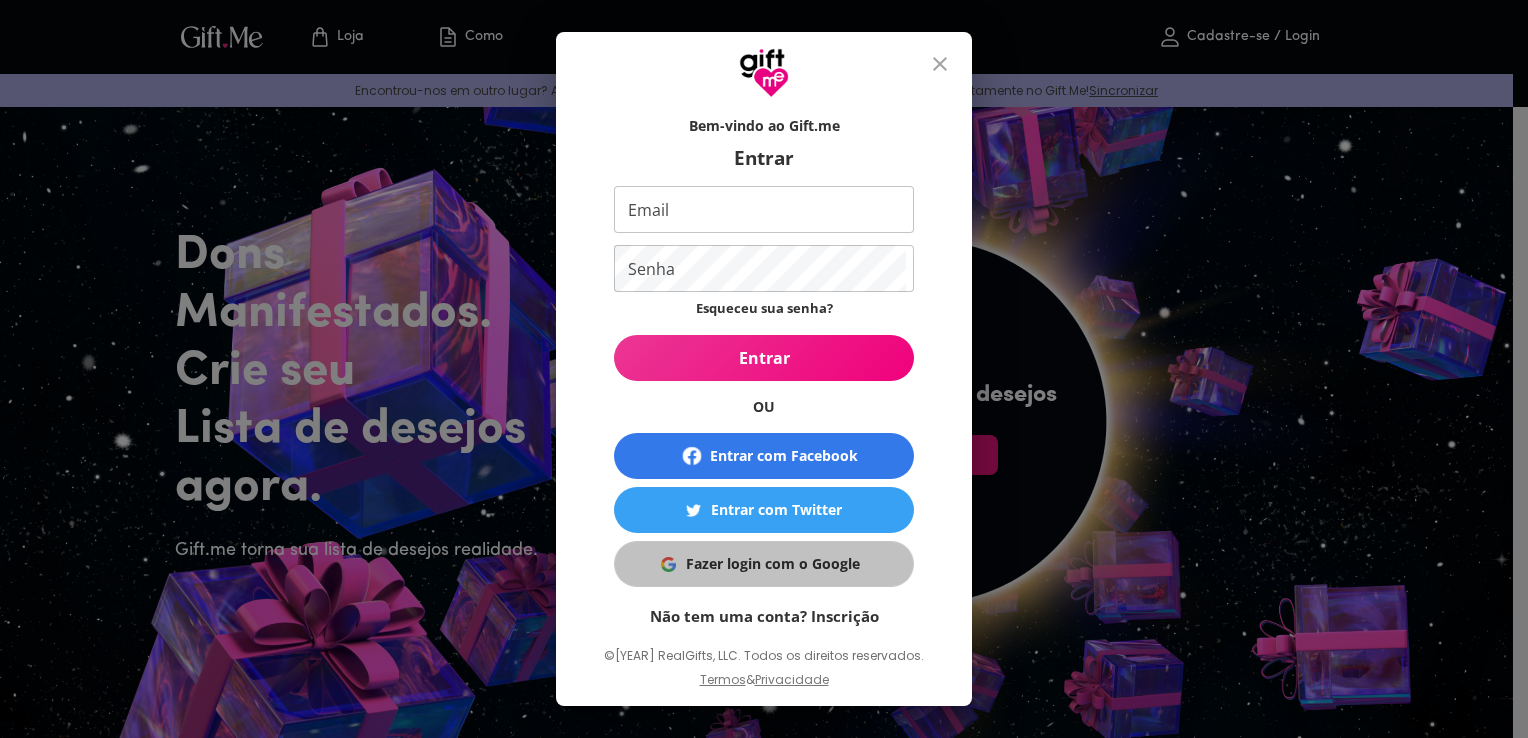 click on "Fazer login com o Google" at bounding box center [773, 564] 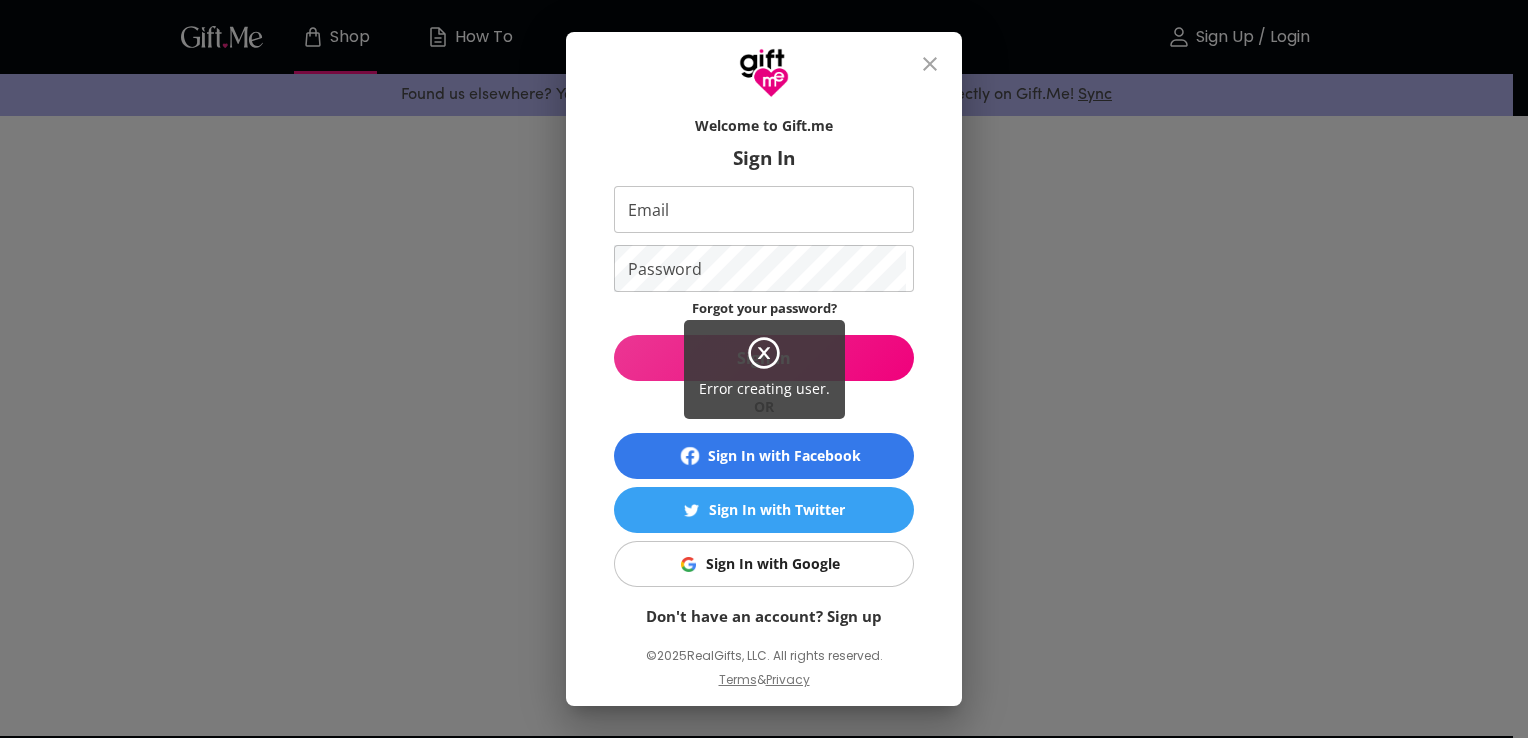 scroll, scrollTop: 0, scrollLeft: 0, axis: both 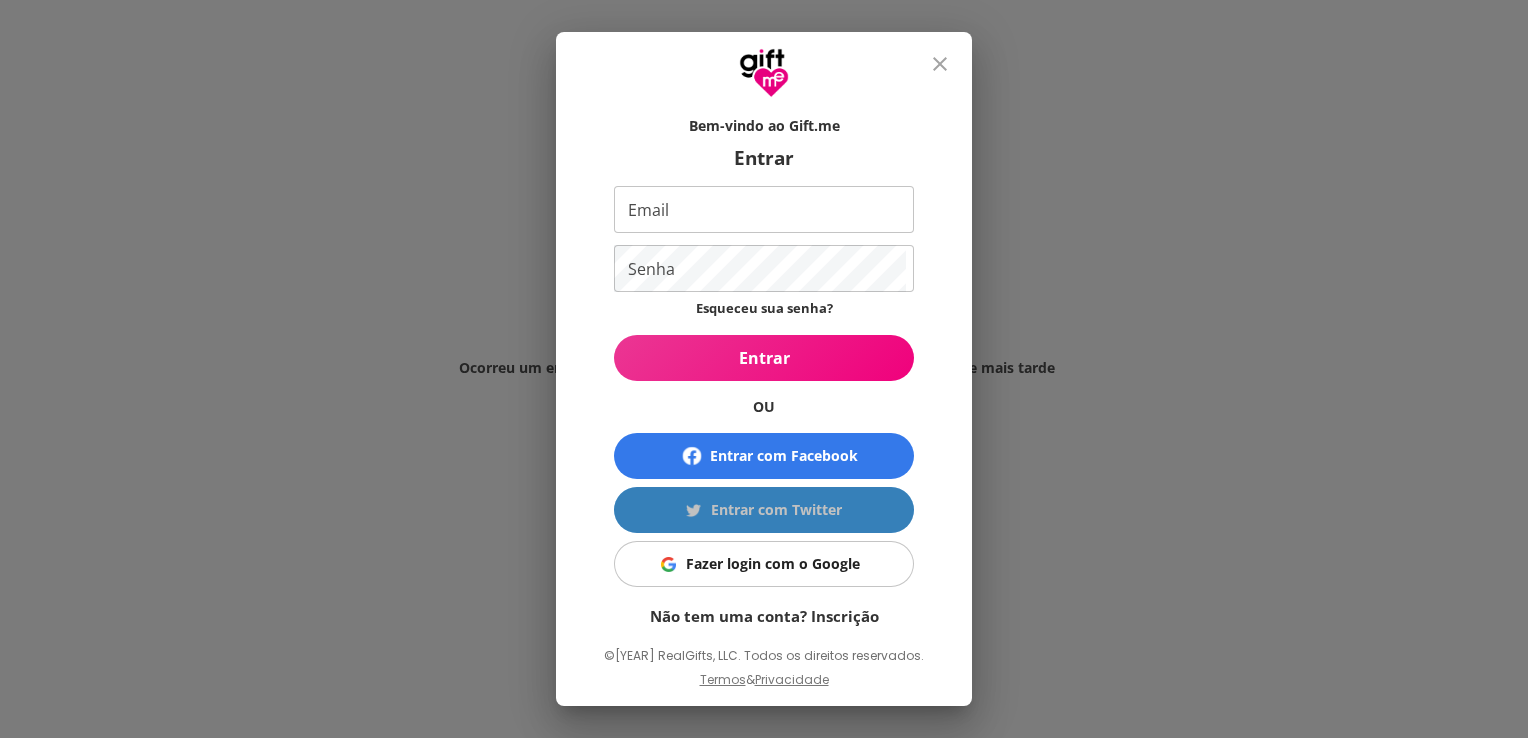 click on "Entrar com Twitter" at bounding box center [776, 510] 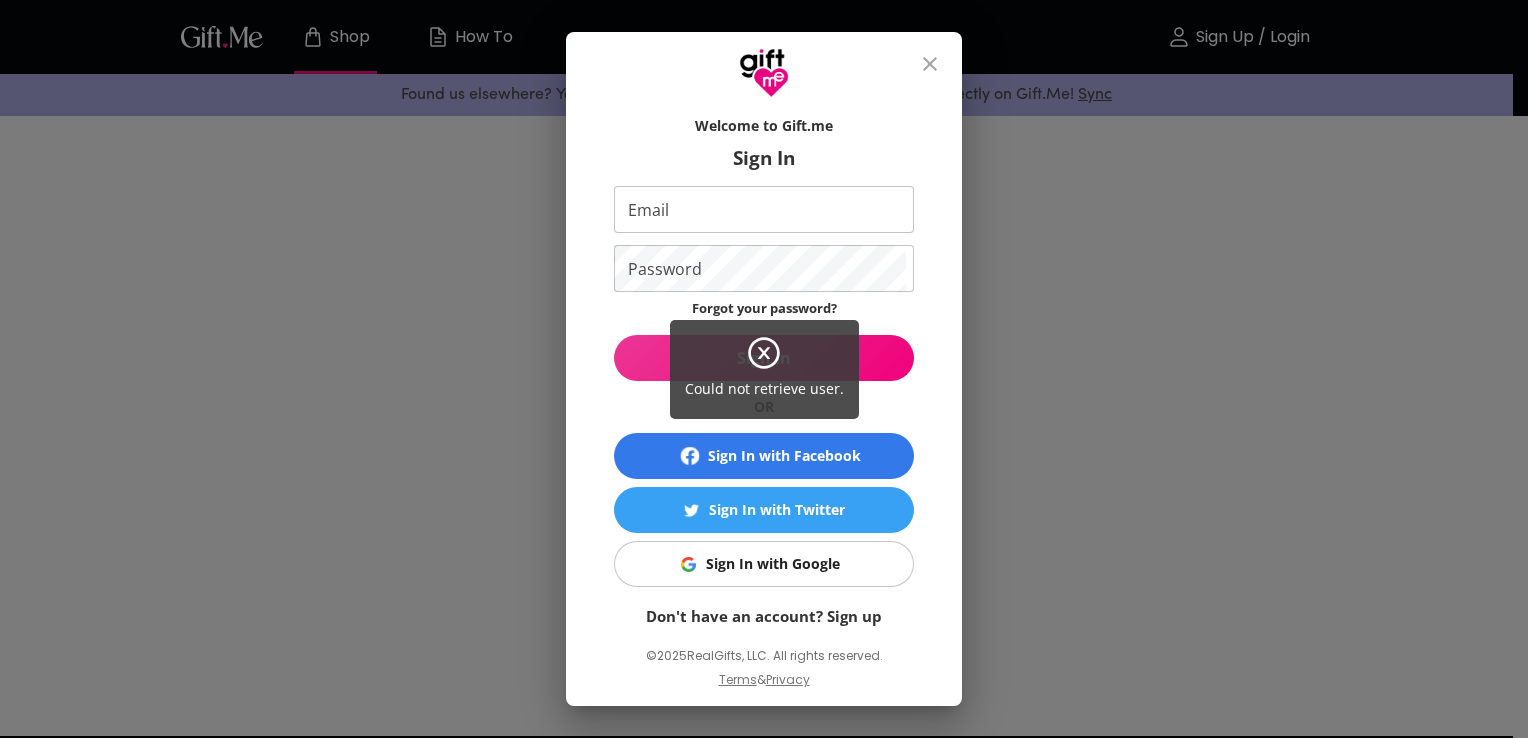 scroll, scrollTop: 0, scrollLeft: 0, axis: both 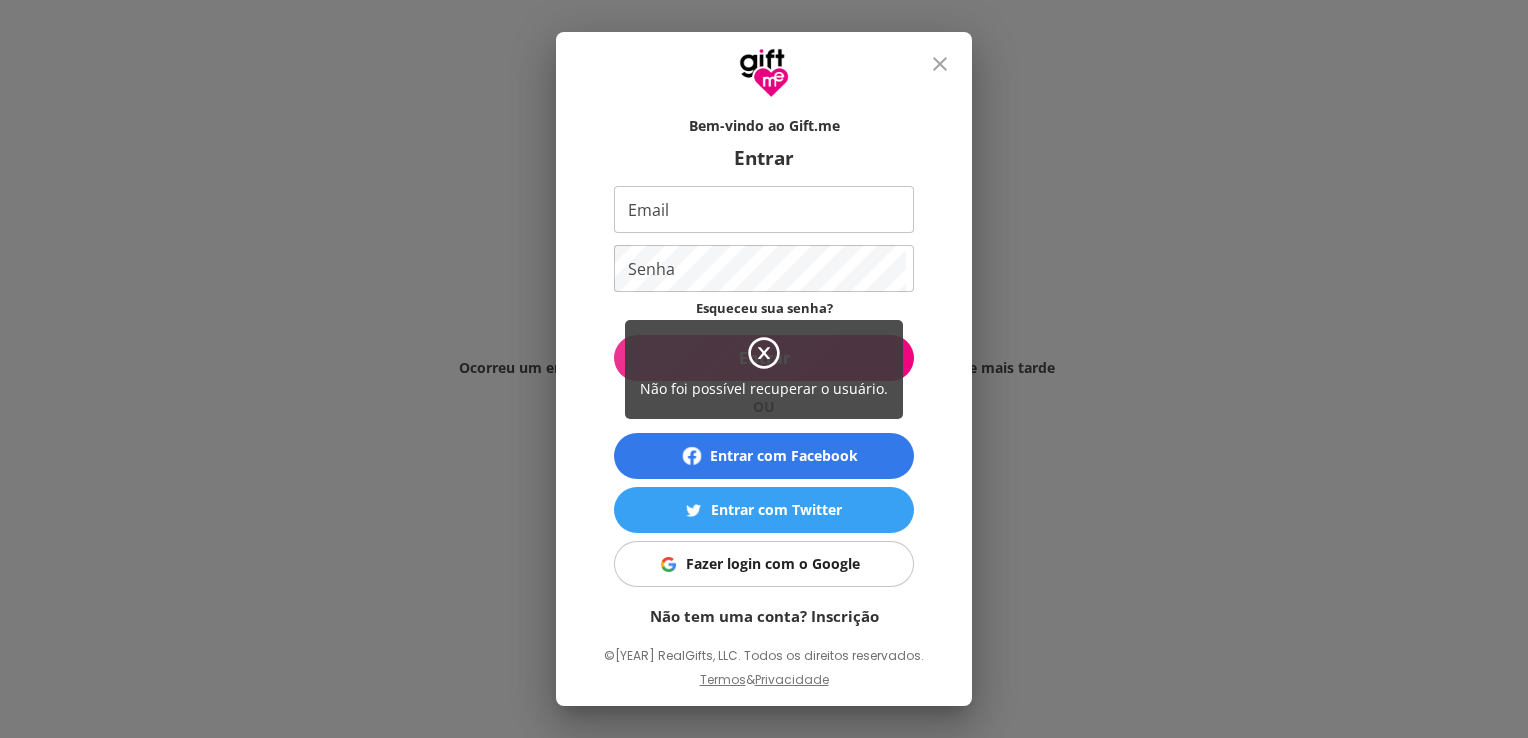 click on "Não foi possível recuperar o usuário." at bounding box center (764, 369) 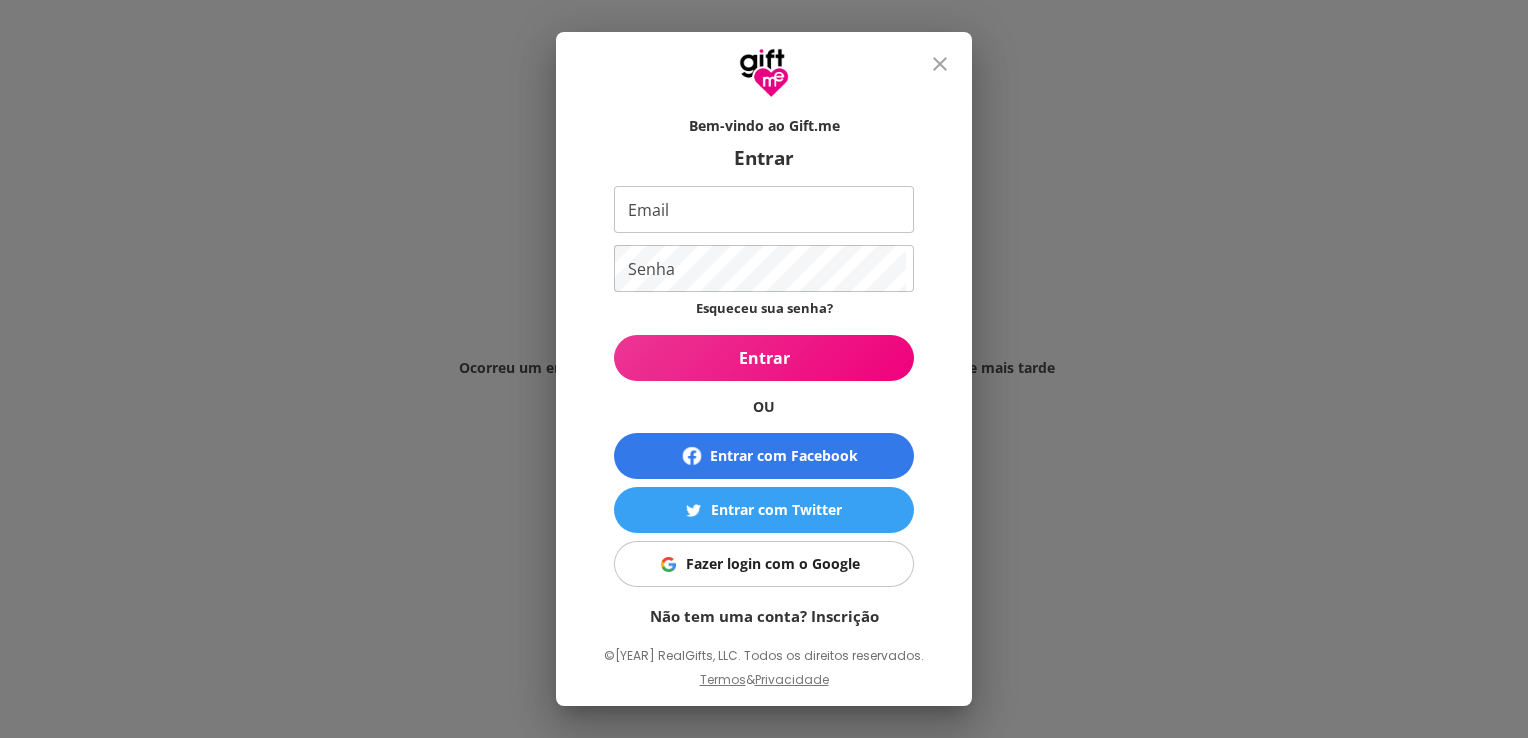 scroll, scrollTop: 16, scrollLeft: 0, axis: vertical 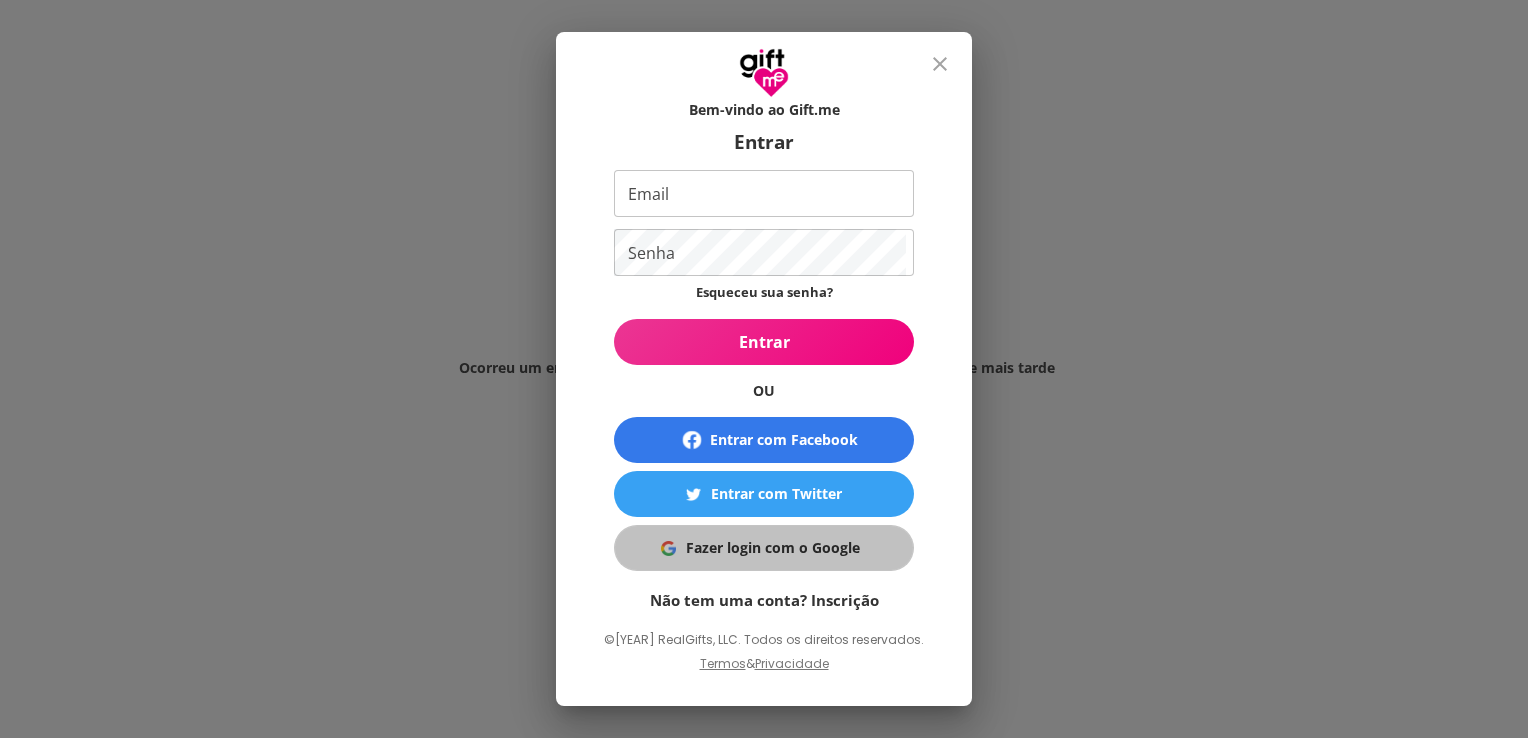 click on "Fazer login com o Google" at bounding box center [773, 548] 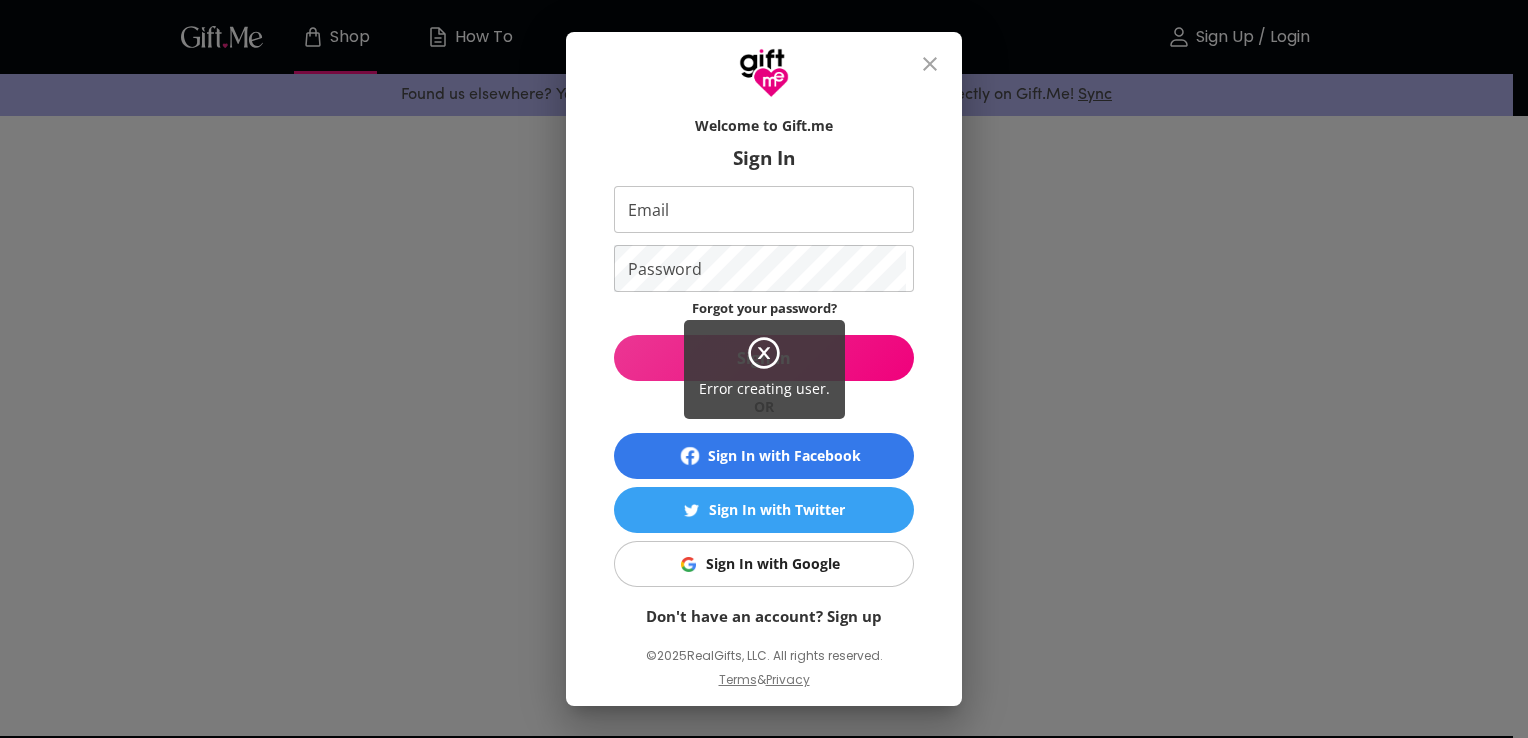 scroll, scrollTop: 0, scrollLeft: 0, axis: both 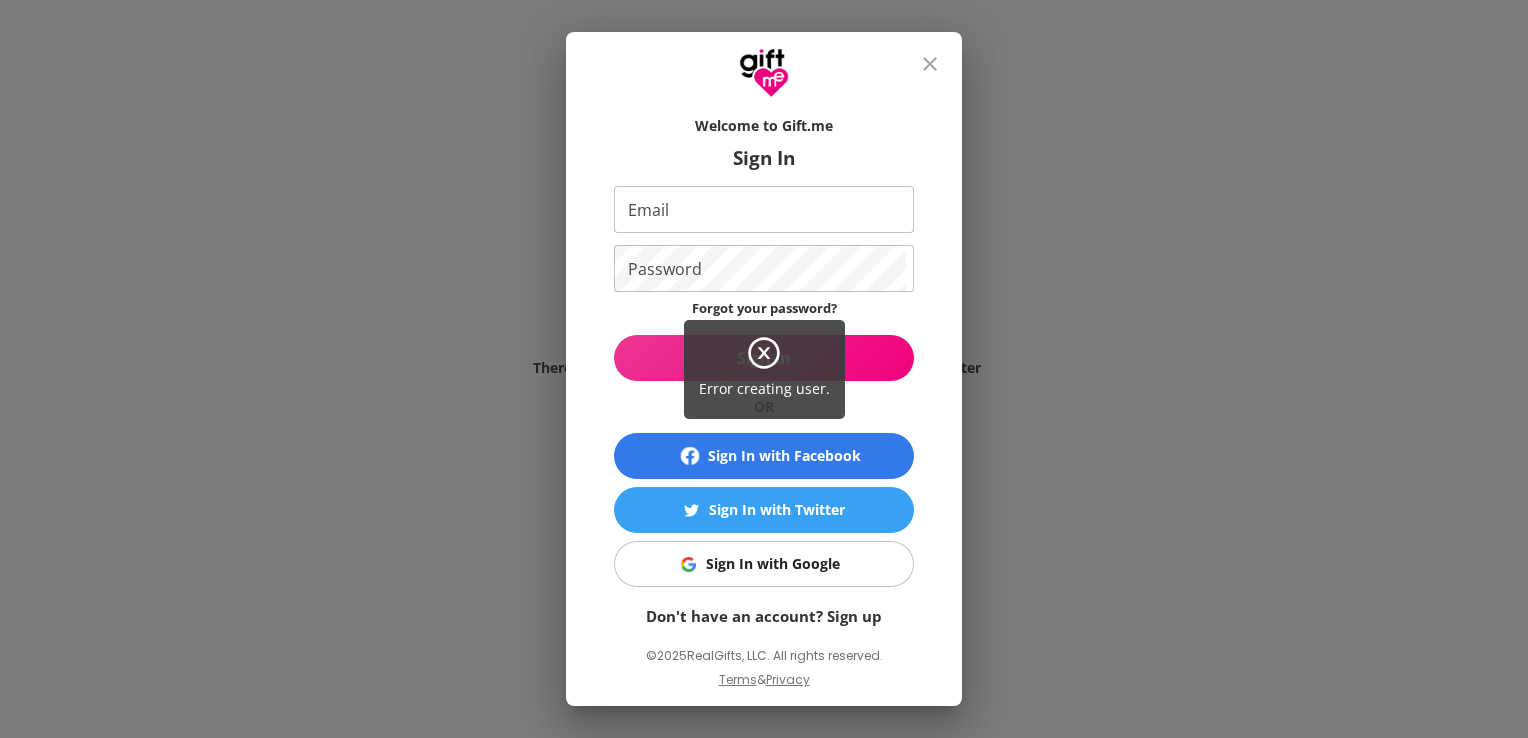click on "Error creating user." at bounding box center (764, 369) 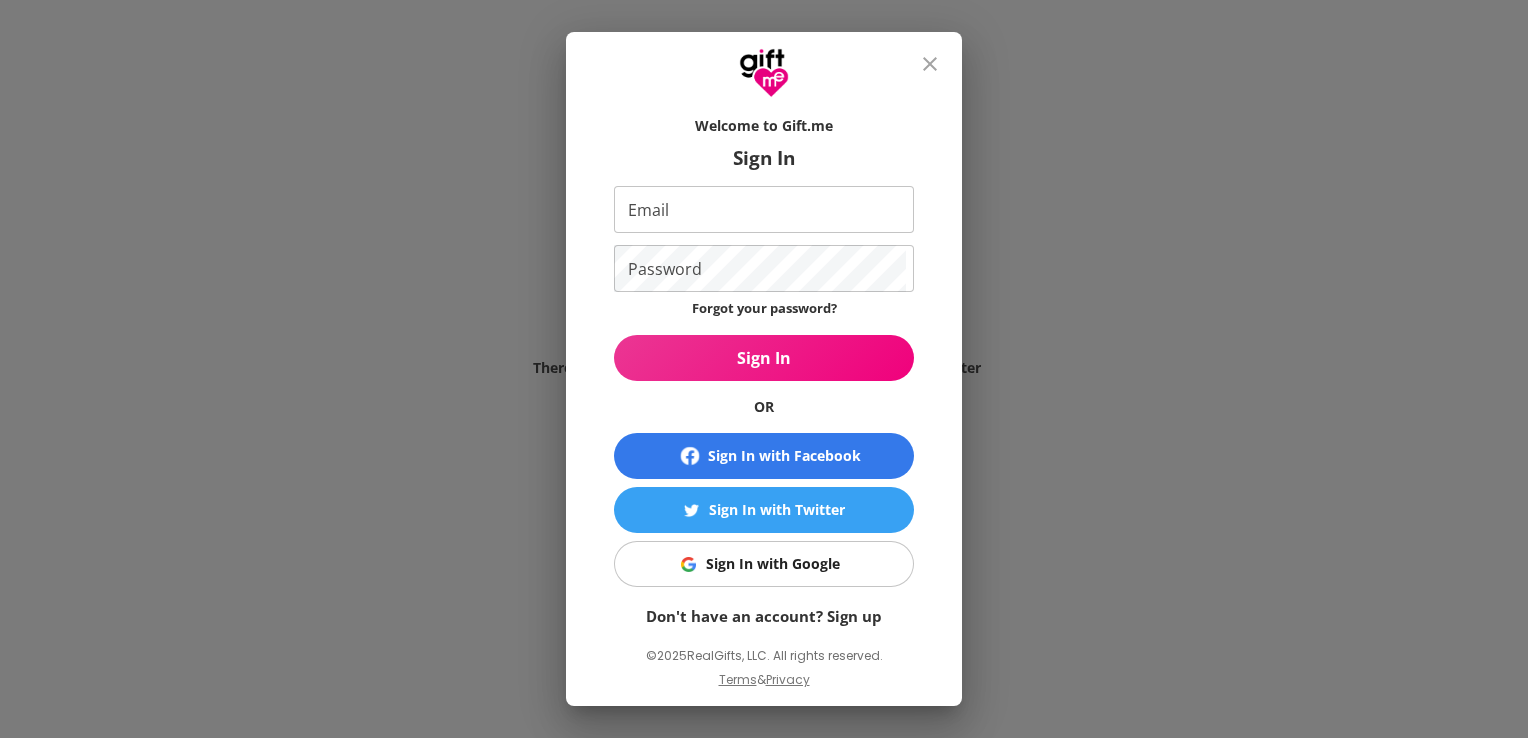 click 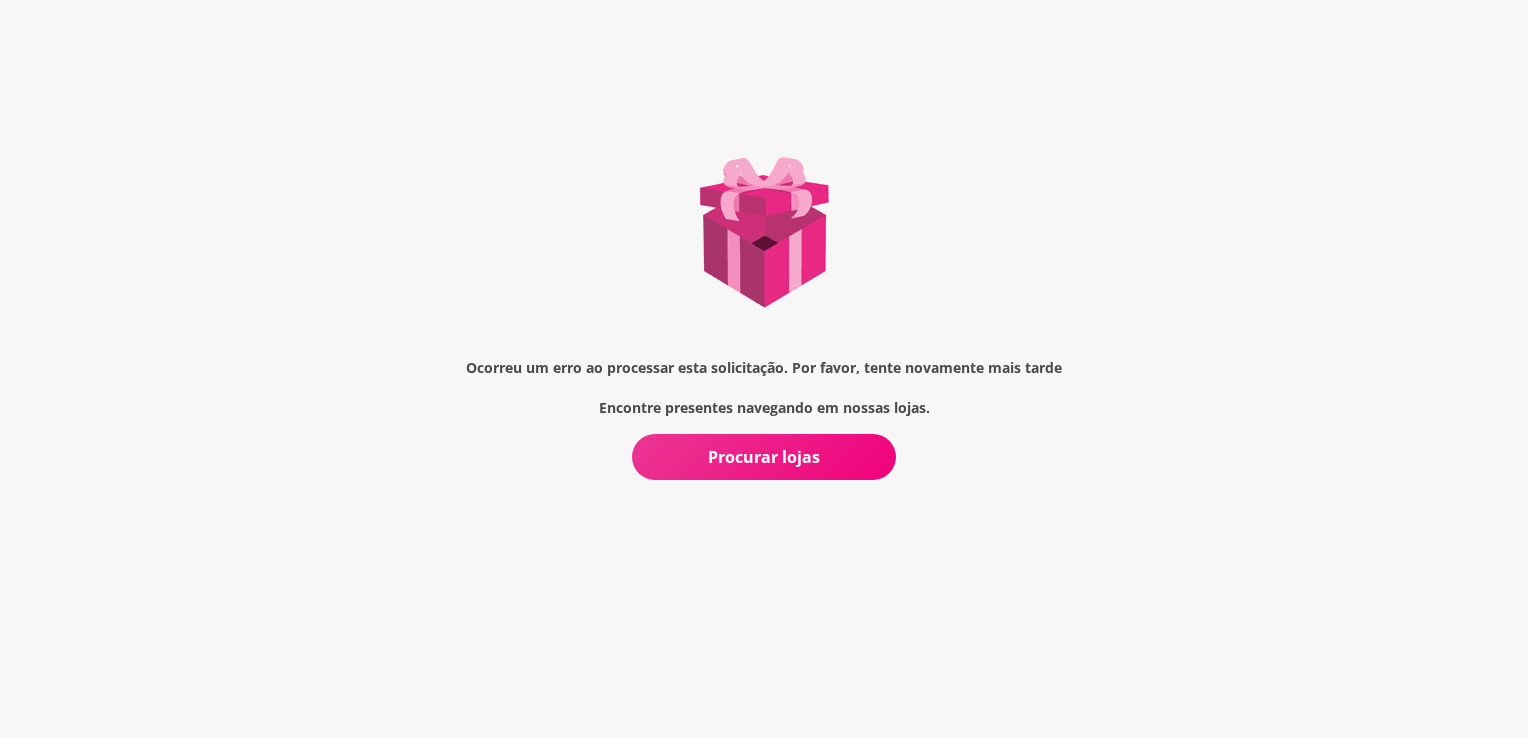 click on "Procurar lojas" at bounding box center [764, 457] 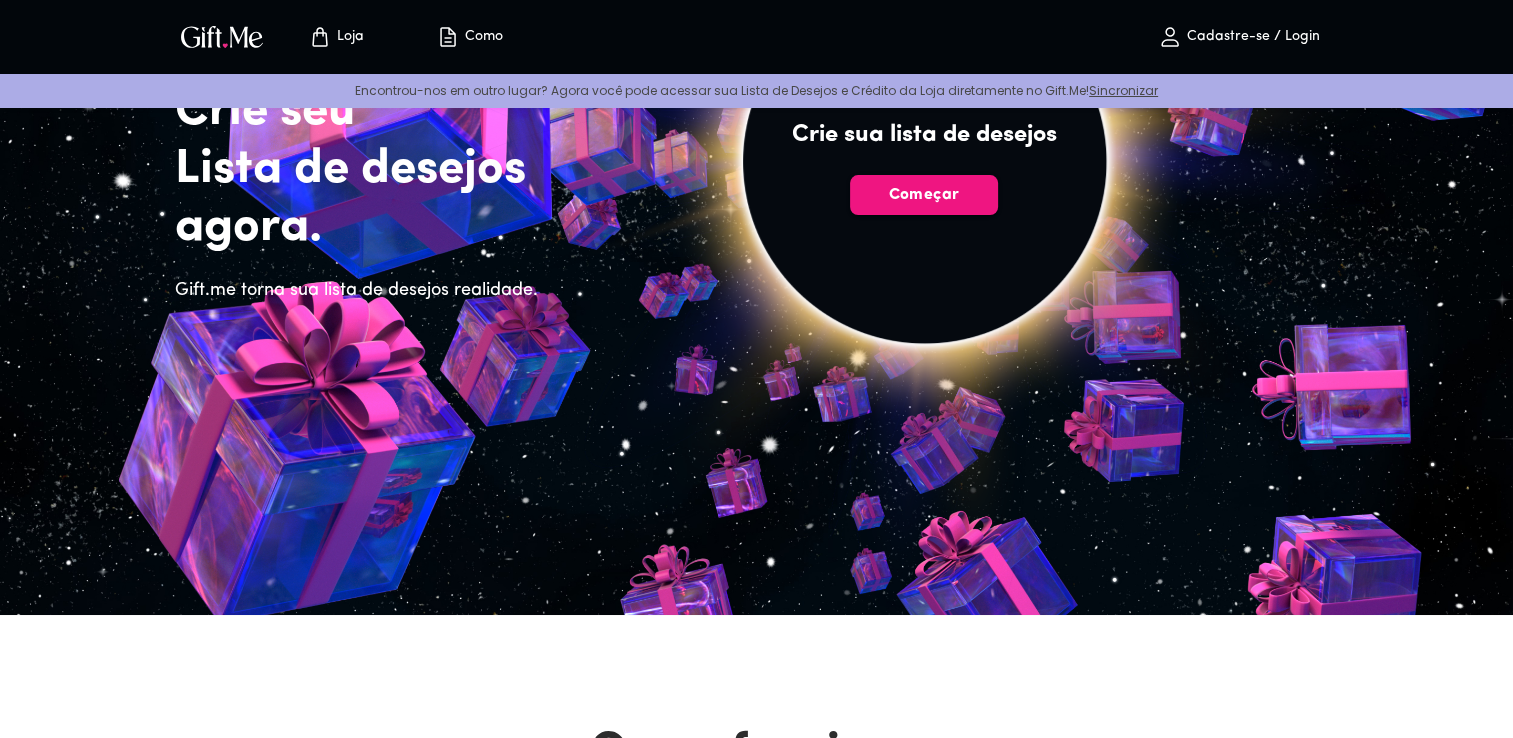 scroll, scrollTop: 0, scrollLeft: 0, axis: both 